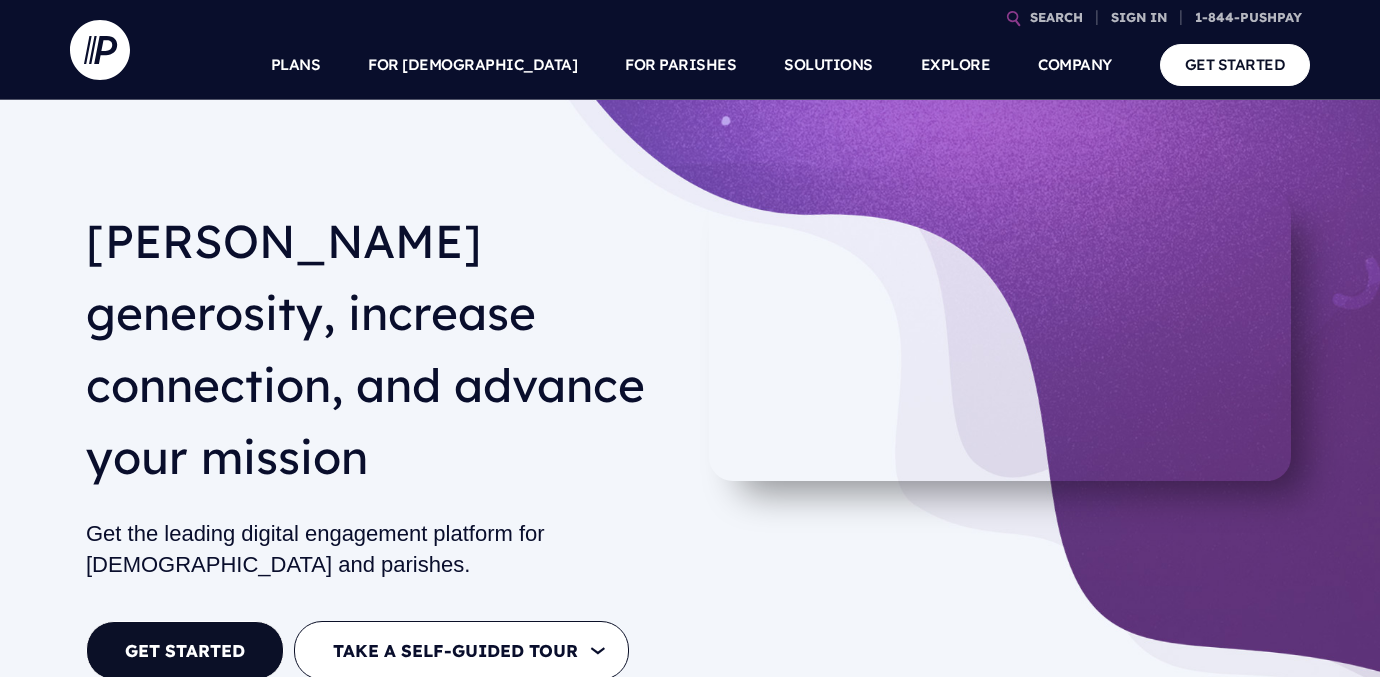 scroll, scrollTop: 0, scrollLeft: 0, axis: both 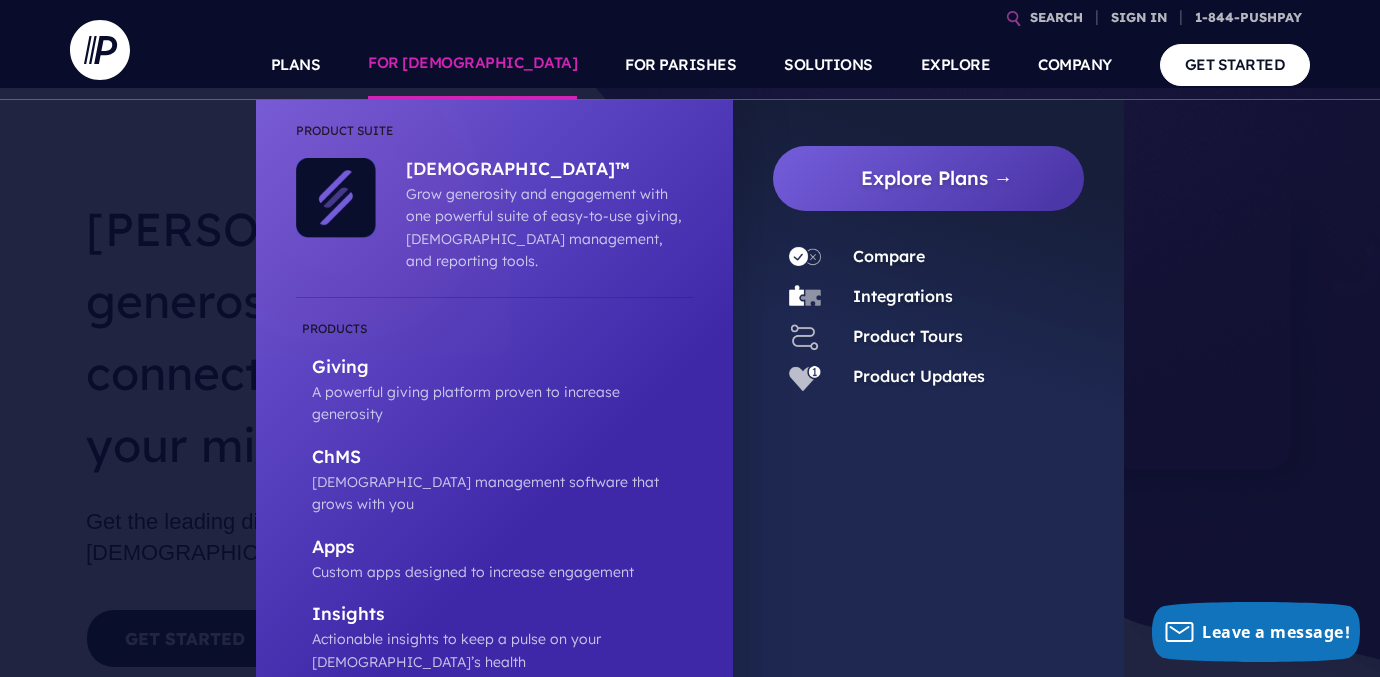 click on "FOR [DEMOGRAPHIC_DATA]" at bounding box center (472, 65) 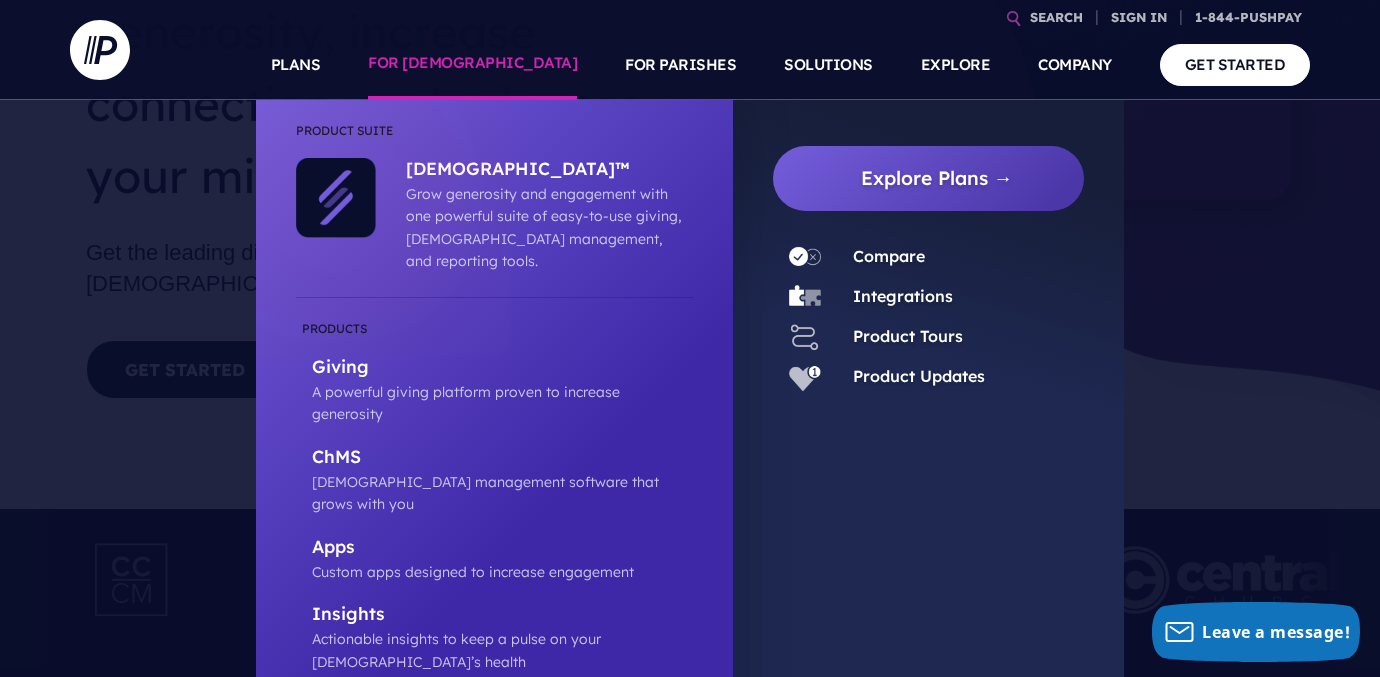 scroll, scrollTop: 282, scrollLeft: 0, axis: vertical 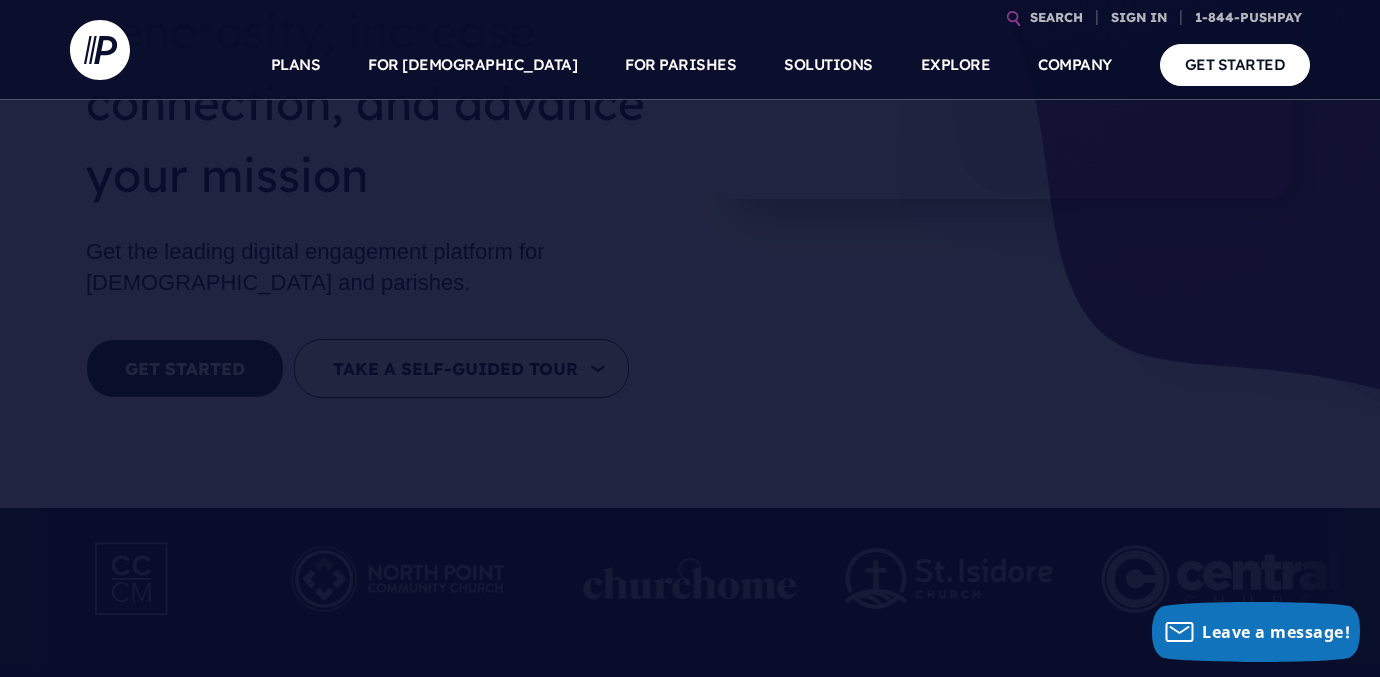 click on "PLANS
FOR CHURCHES
Product Suite" at bounding box center [730, 65] 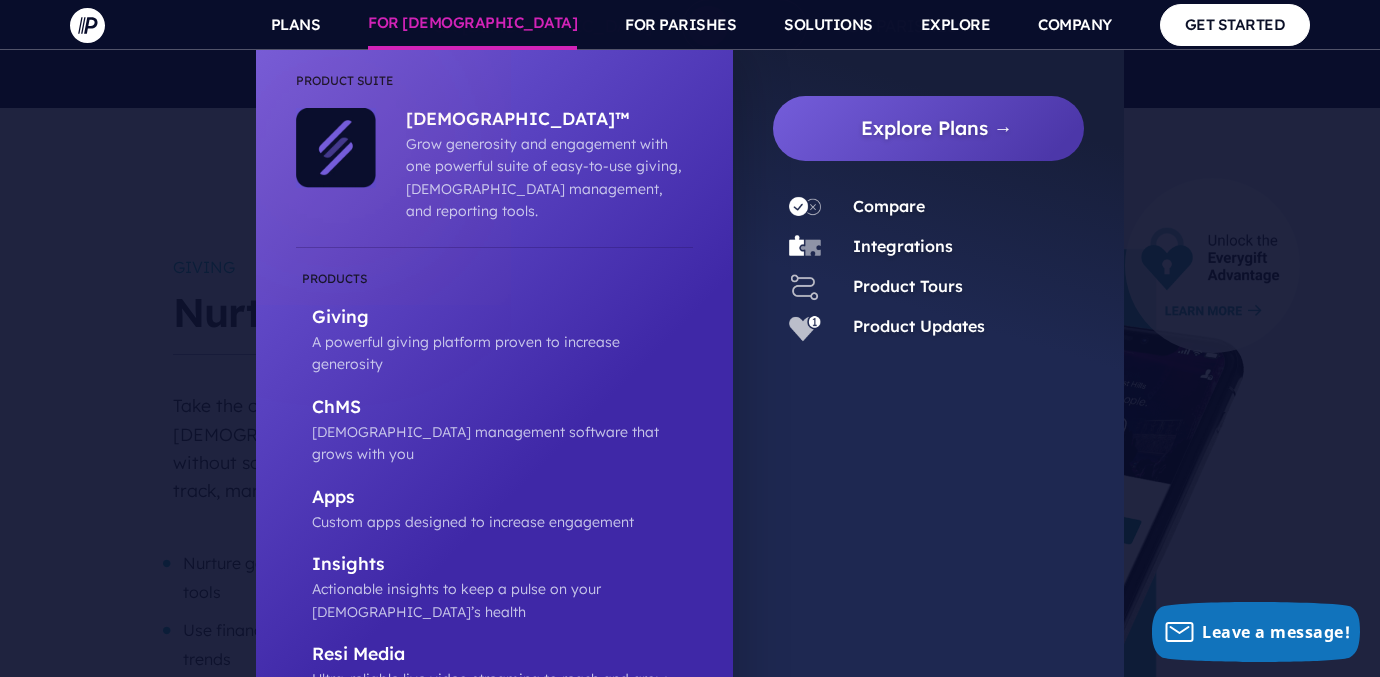 scroll, scrollTop: 1242, scrollLeft: 0, axis: vertical 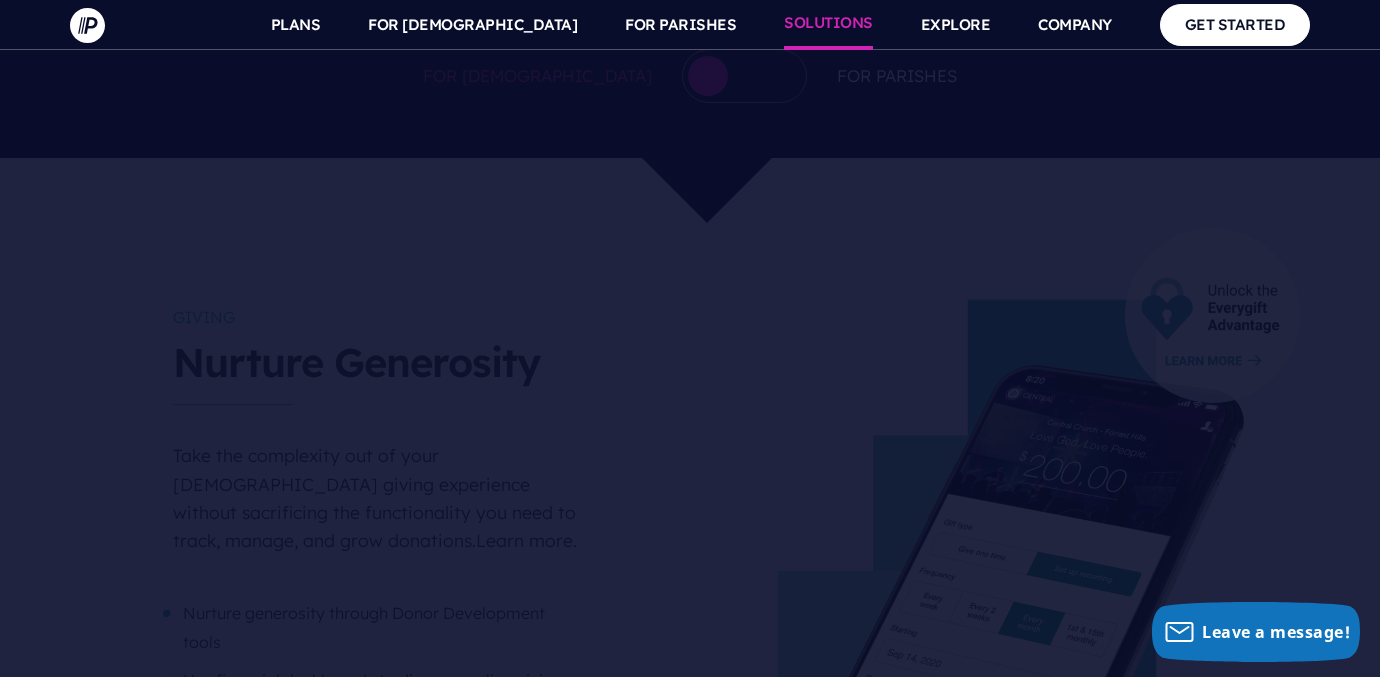 click on "SOLUTIONS" at bounding box center [828, 25] 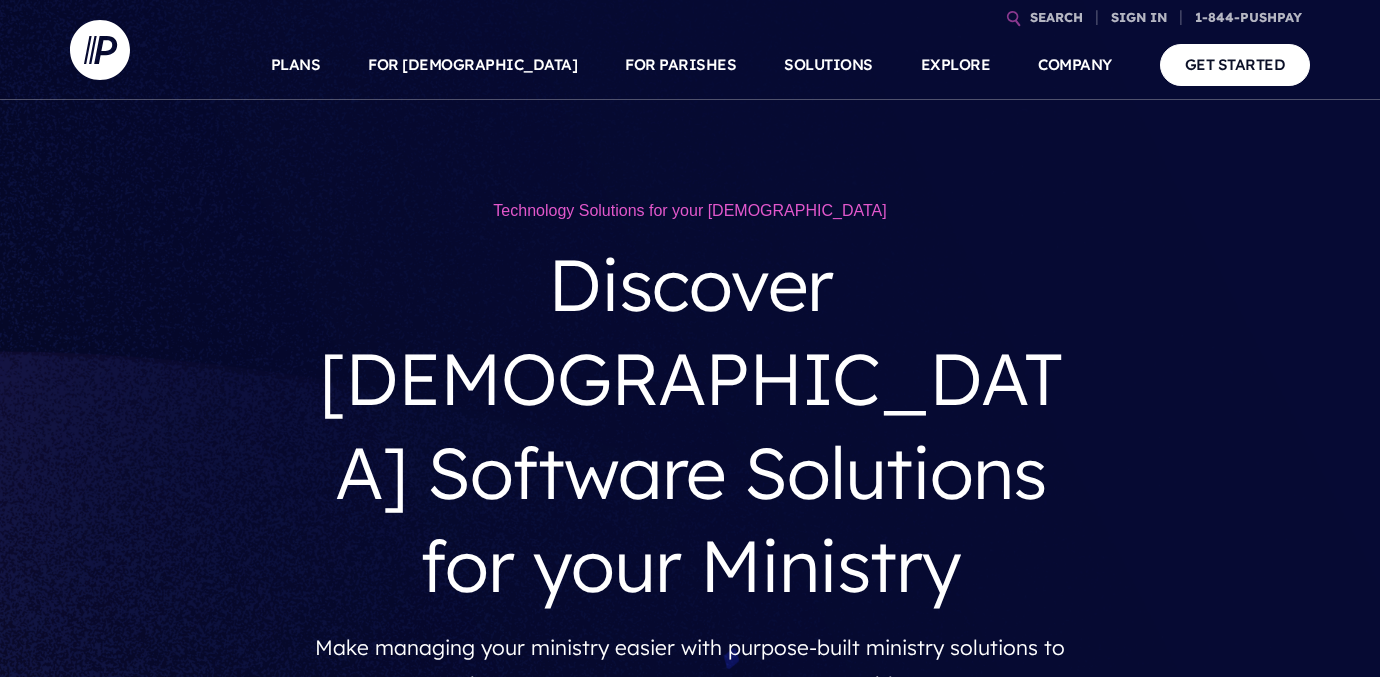 scroll, scrollTop: 0, scrollLeft: 0, axis: both 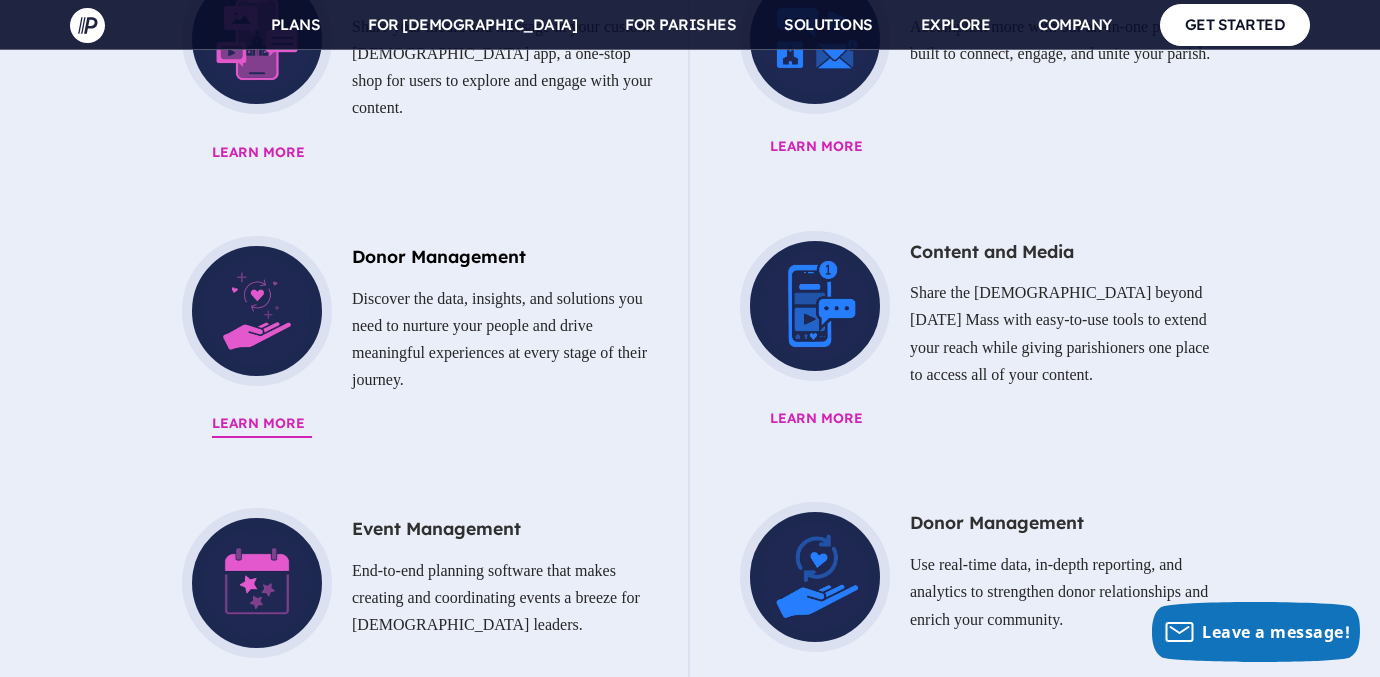 click on "Learn More" at bounding box center (460, 424) 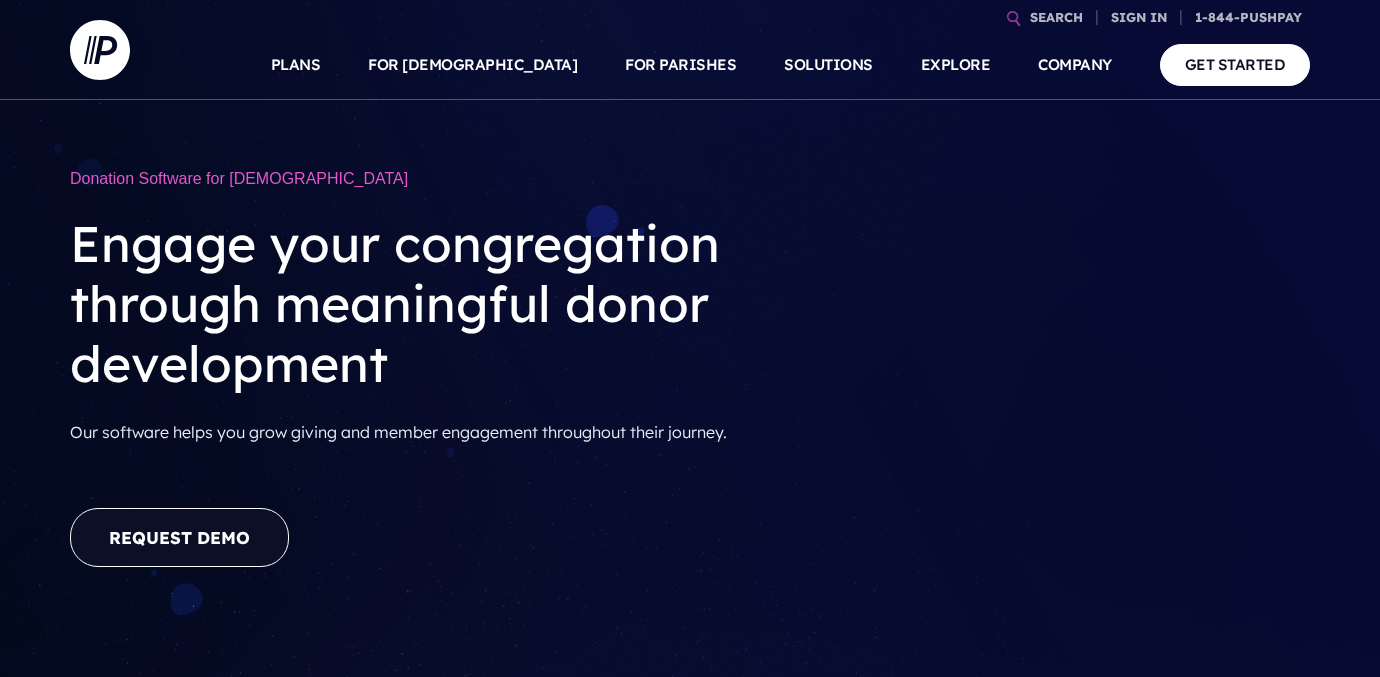 scroll, scrollTop: 0, scrollLeft: 0, axis: both 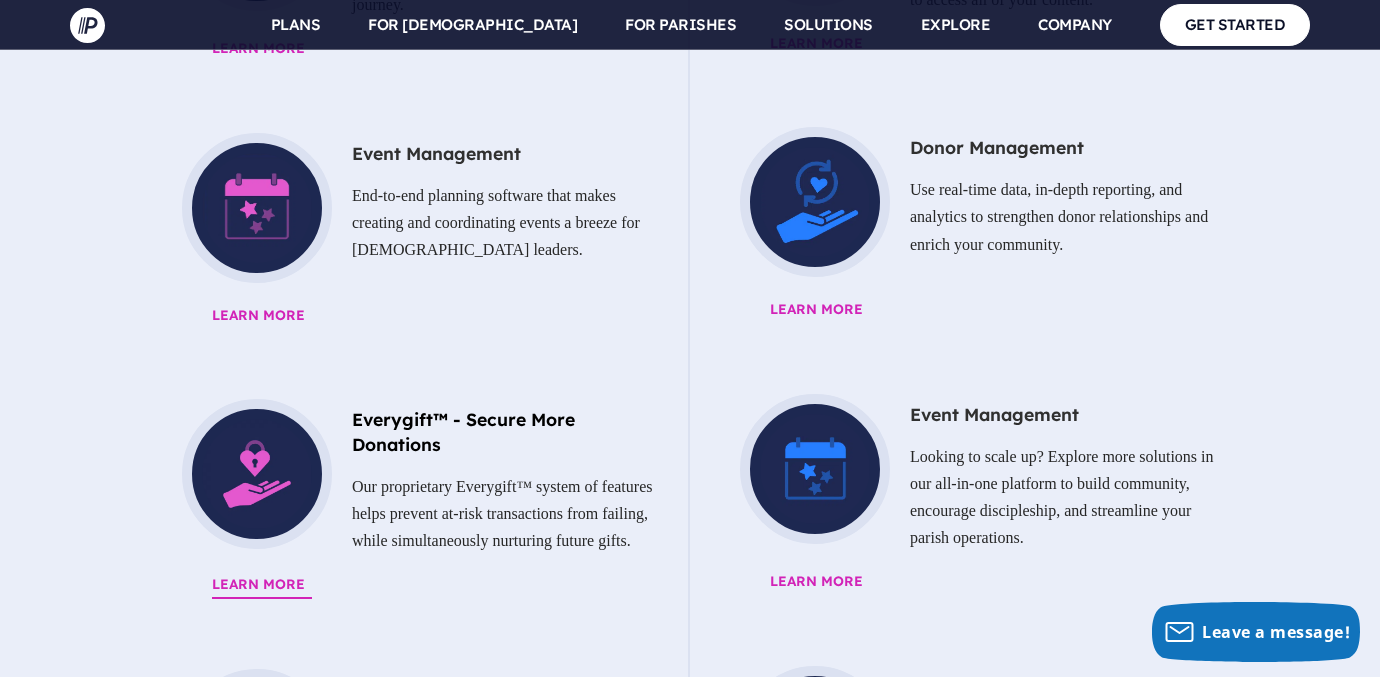 click on "Everygift™ - Secure More Donations" at bounding box center (410, 431) 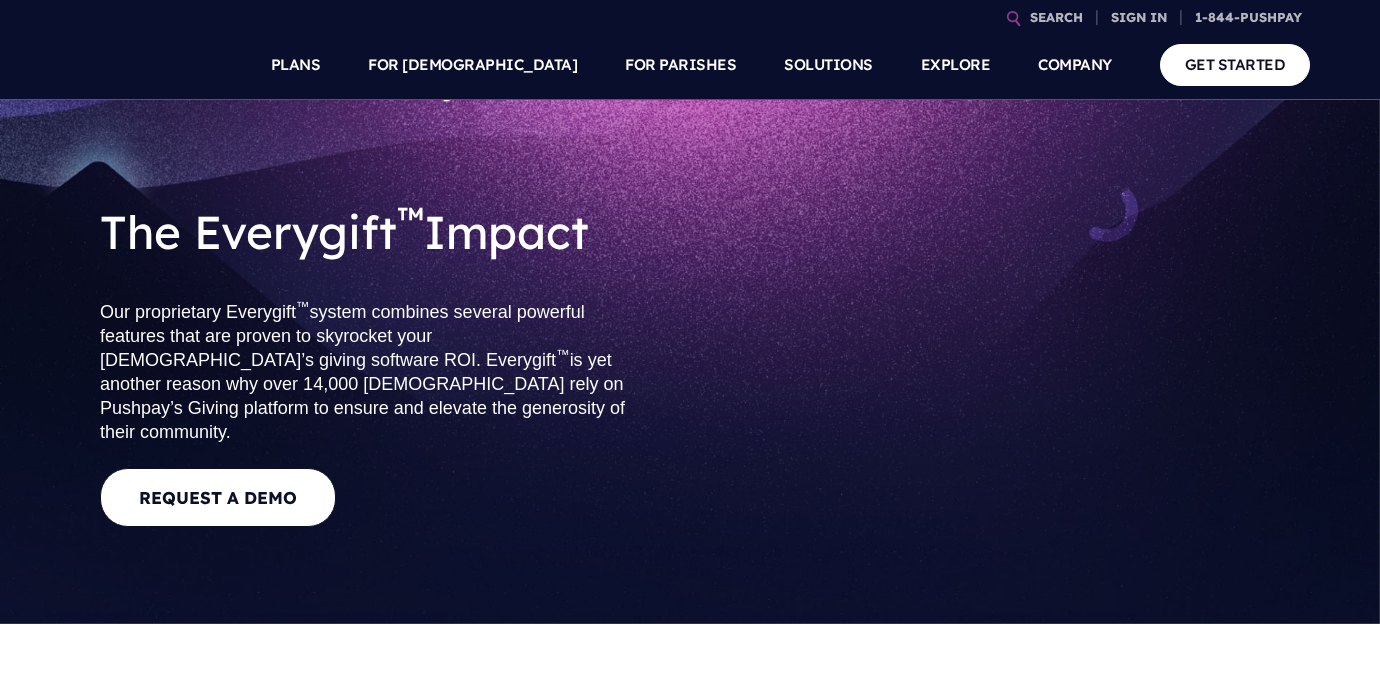 scroll, scrollTop: 0, scrollLeft: 0, axis: both 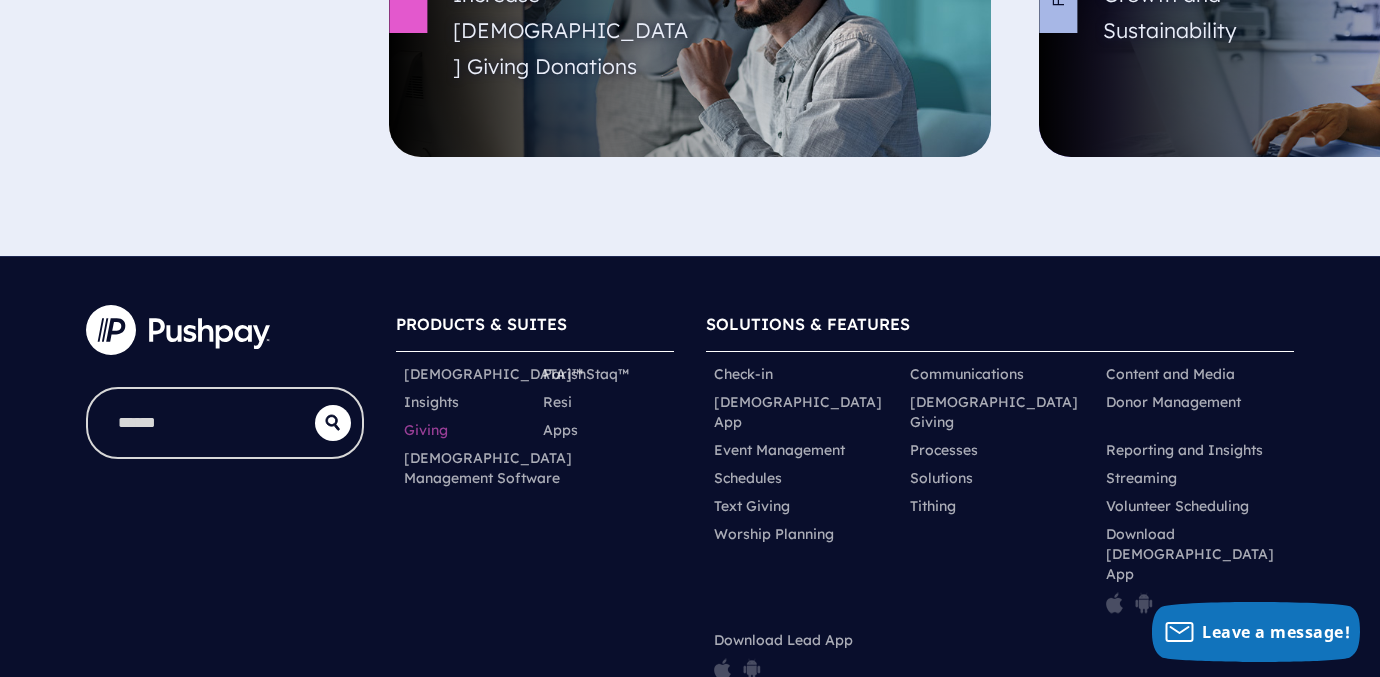 click on "Giving" at bounding box center [426, 430] 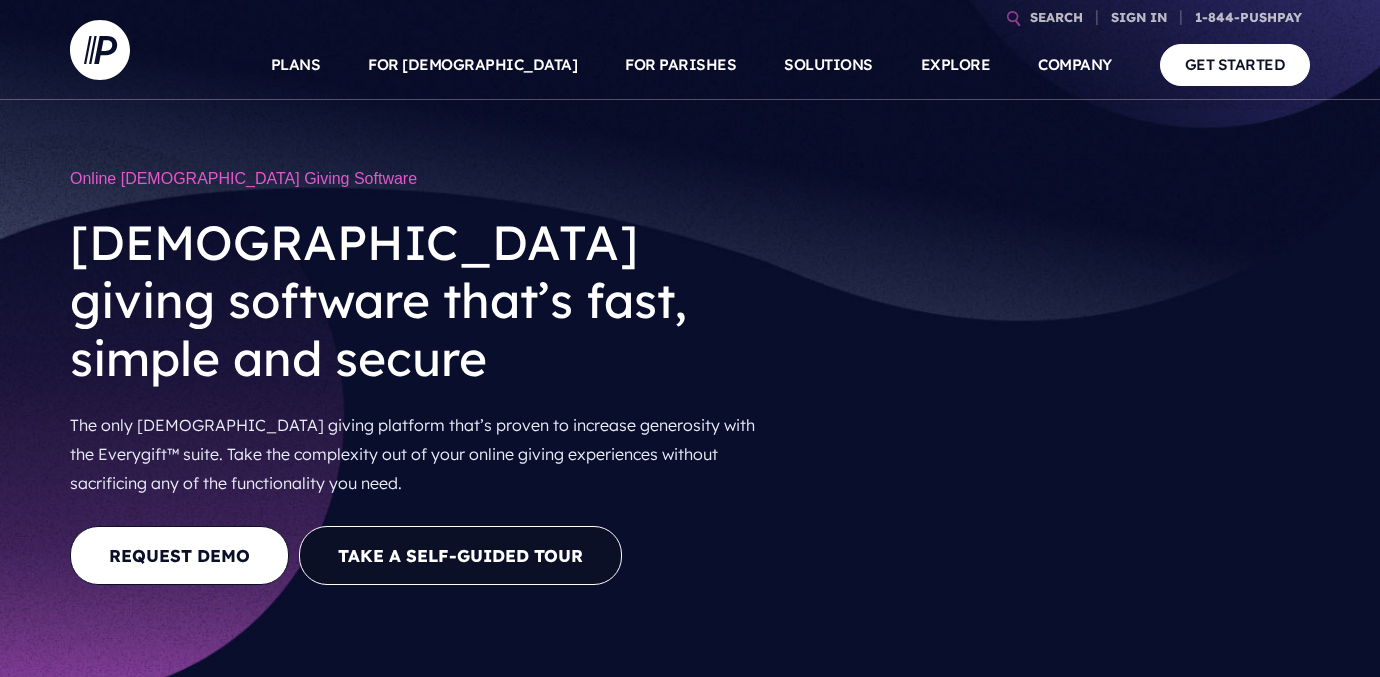 scroll, scrollTop: 0, scrollLeft: 0, axis: both 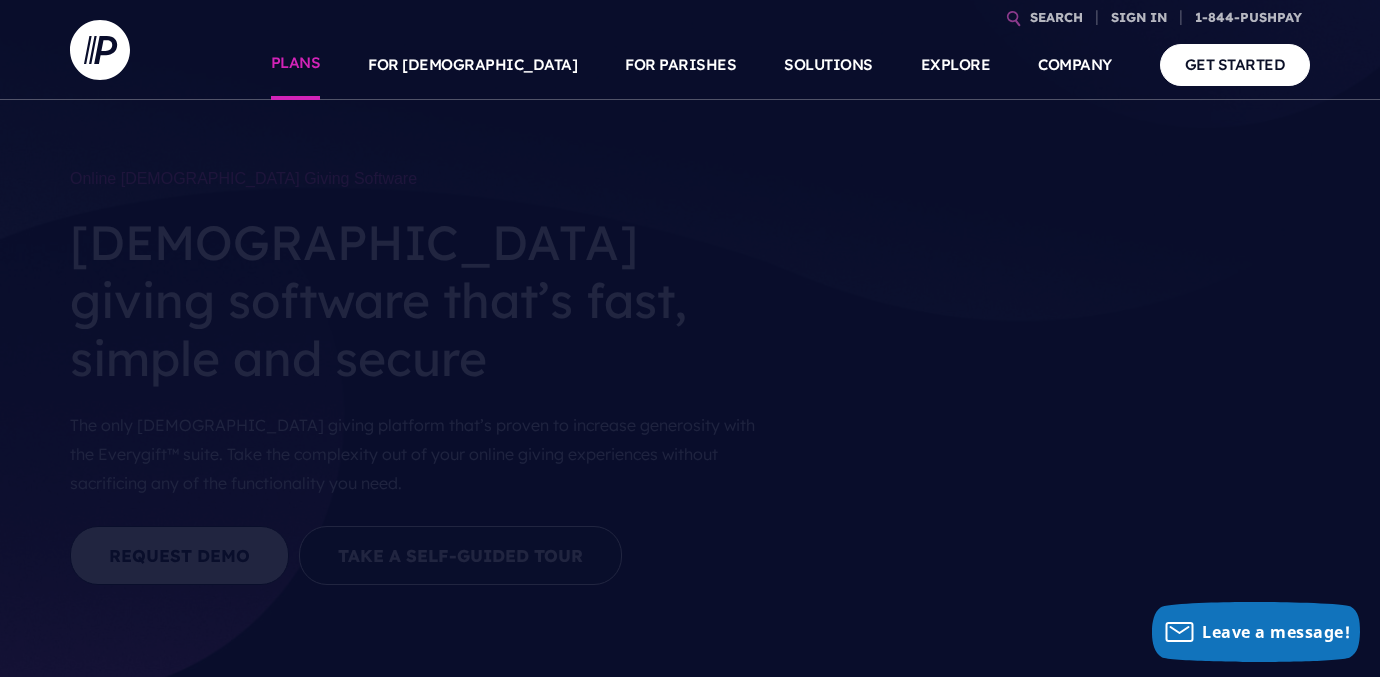 click on "PLANS" at bounding box center (296, 65) 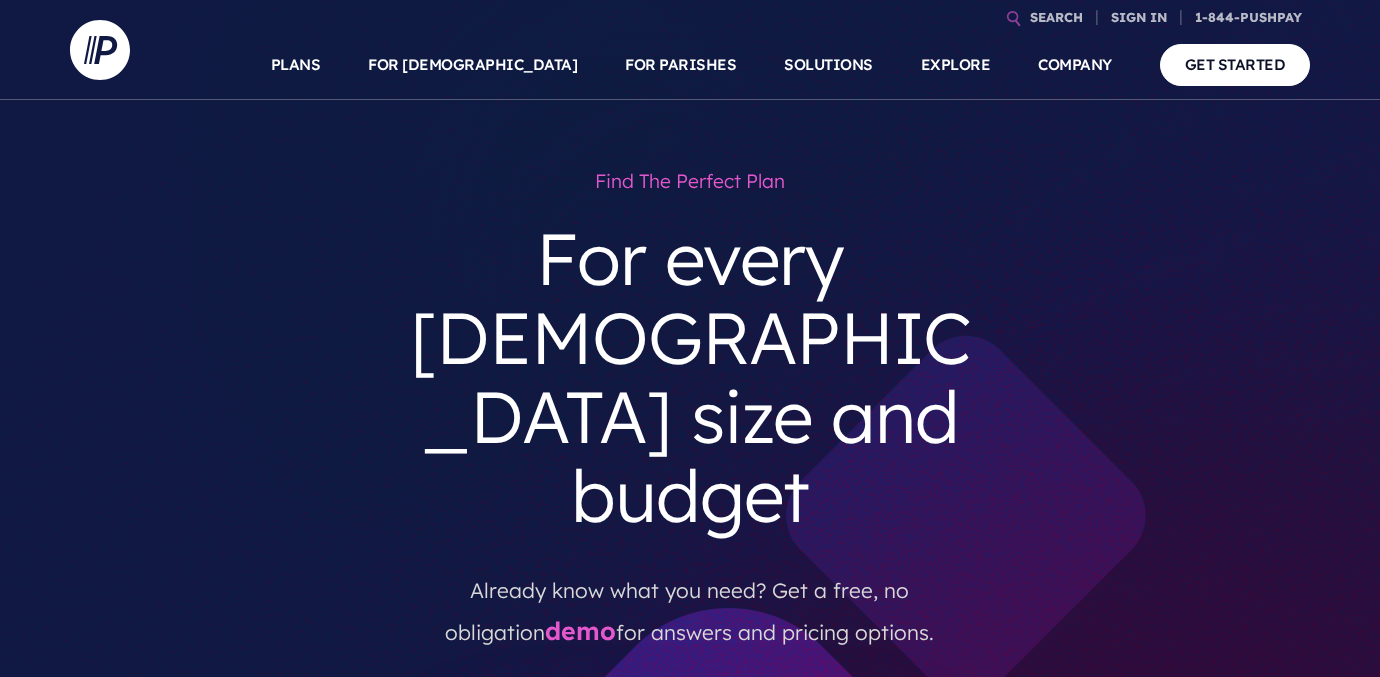 scroll, scrollTop: 0, scrollLeft: 0, axis: both 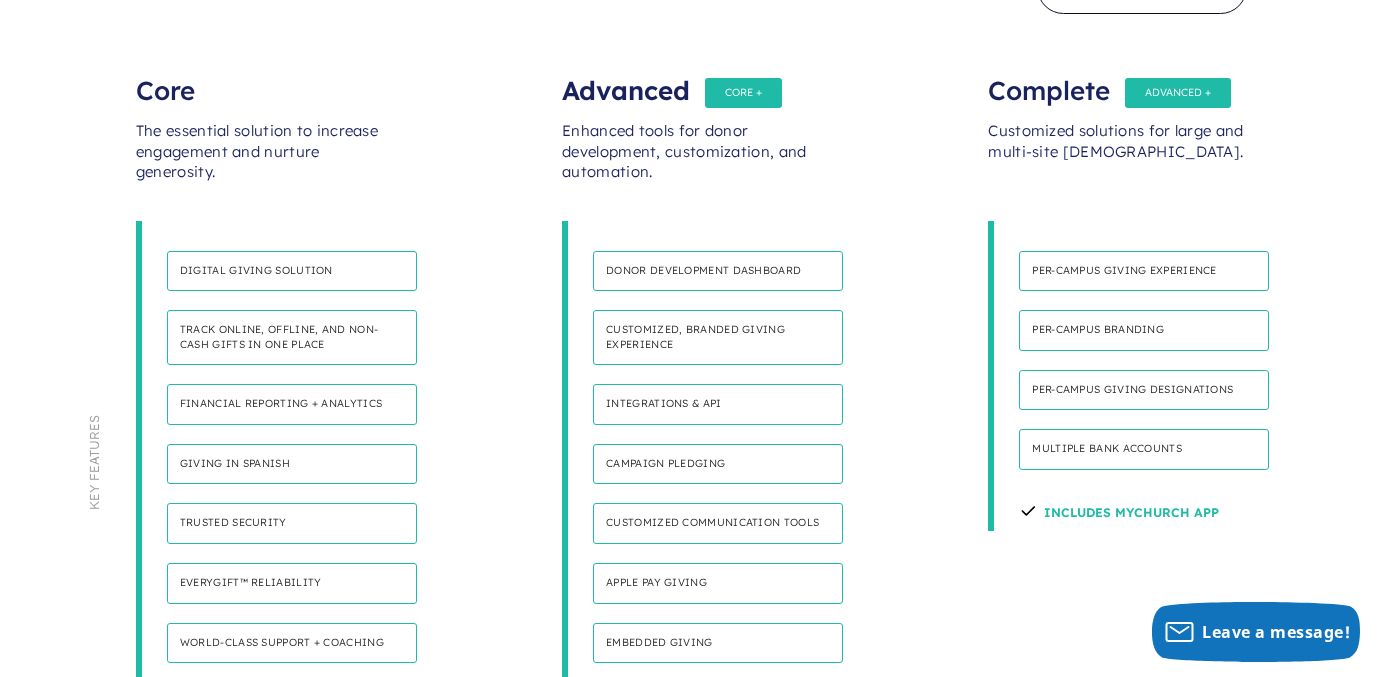 click on "Digital giving solution" at bounding box center (292, 271) 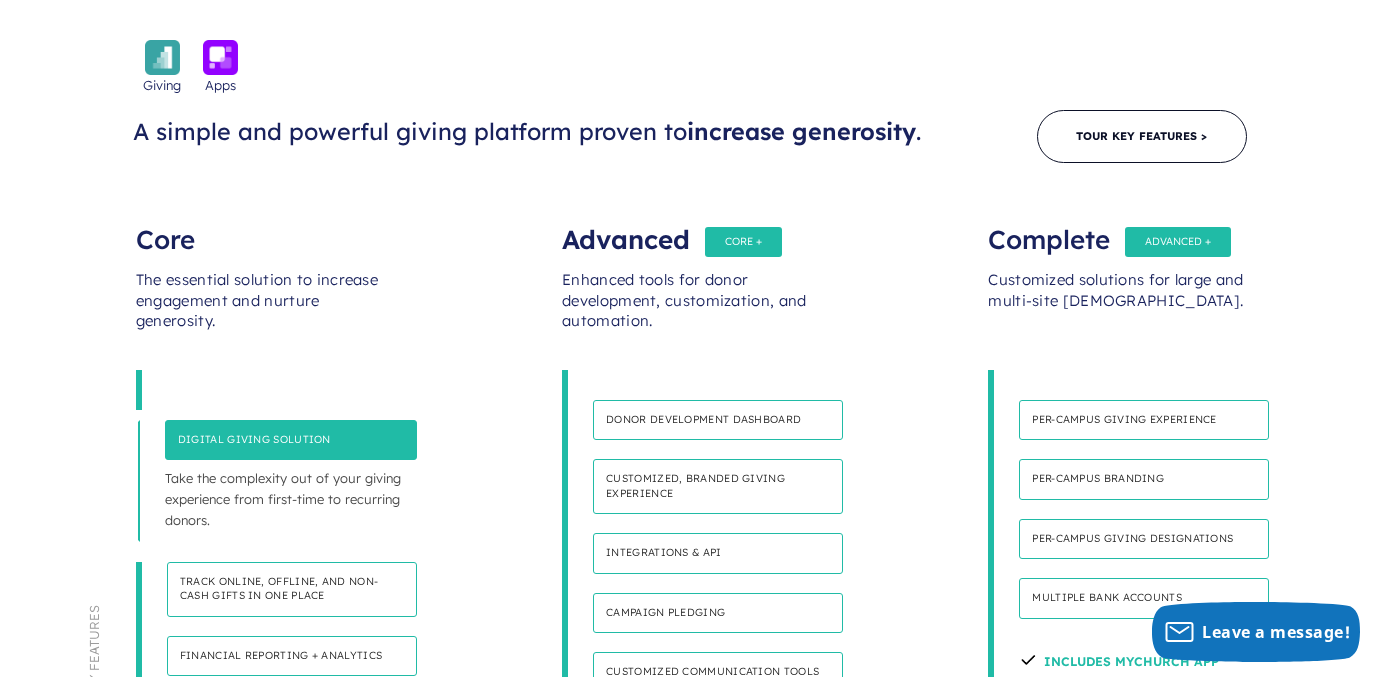 scroll, scrollTop: 1074, scrollLeft: 0, axis: vertical 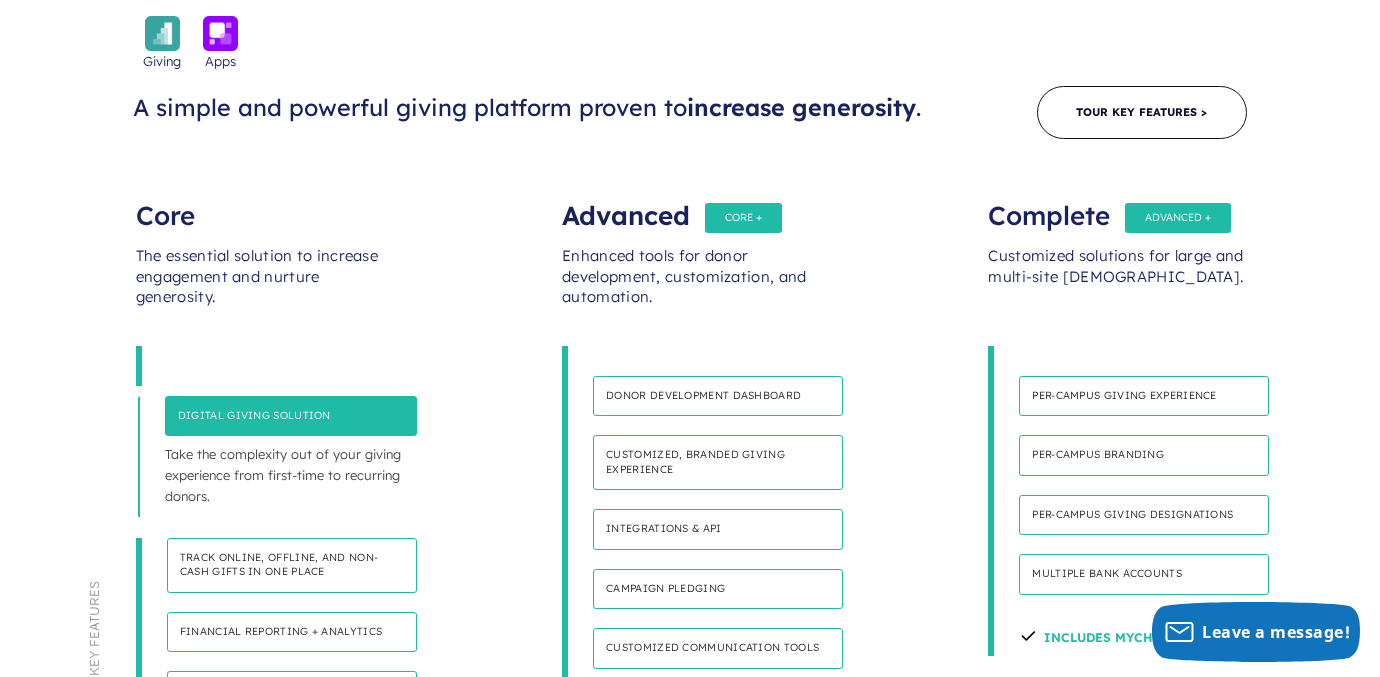 click on "Track online, offline, and non-cash gifts in one place" at bounding box center [292, 565] 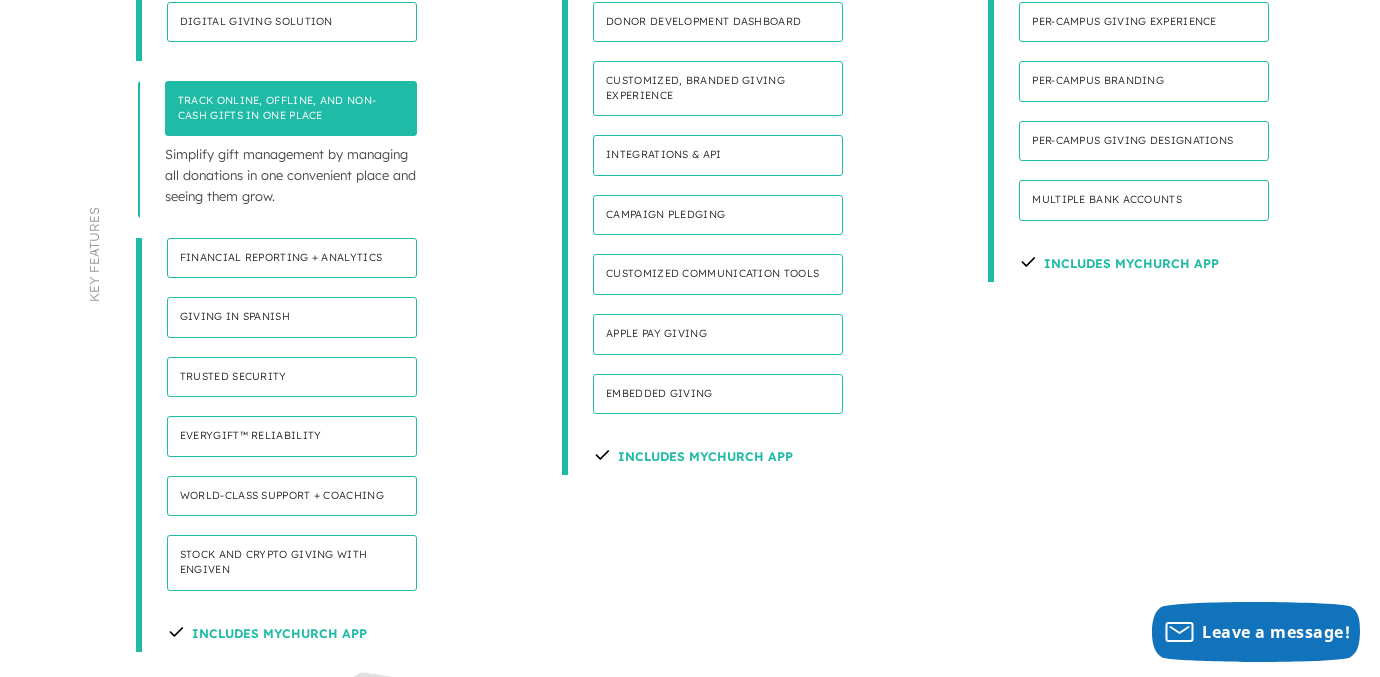 scroll, scrollTop: 1451, scrollLeft: 0, axis: vertical 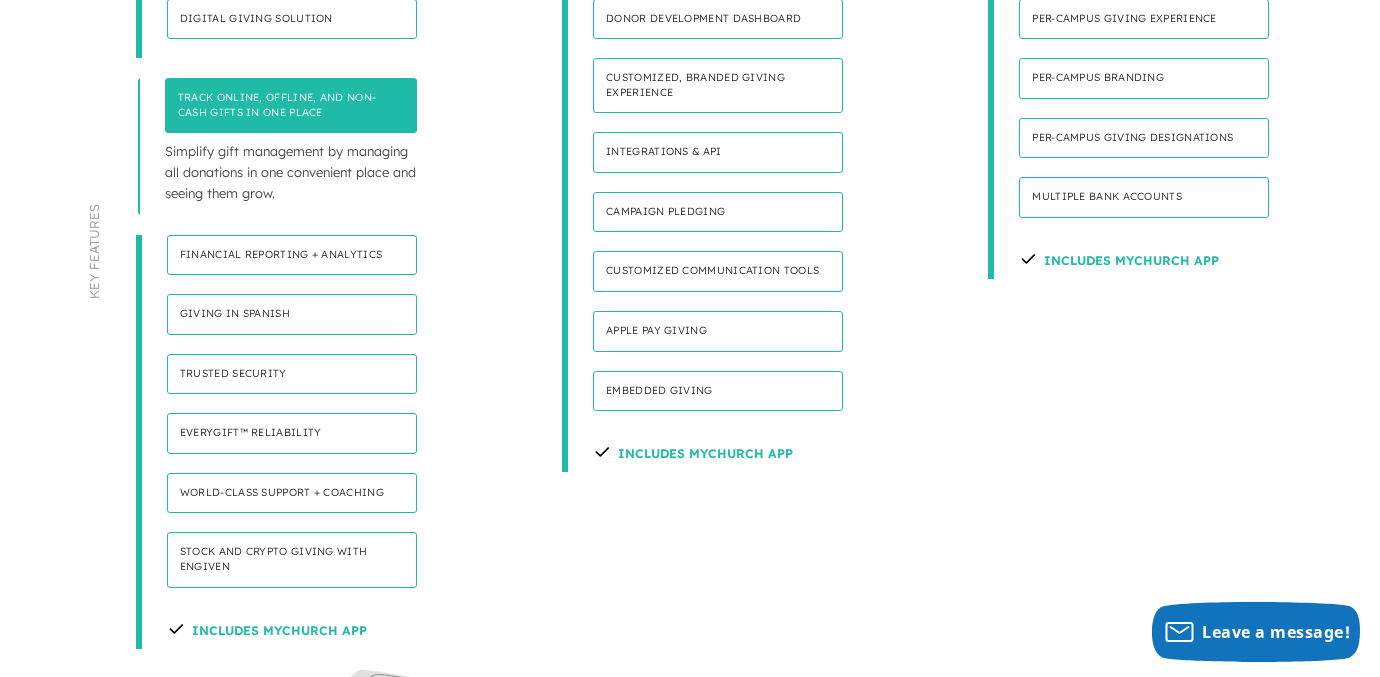 click on "Stock and Crypto Giving with Engiven" at bounding box center [292, 559] 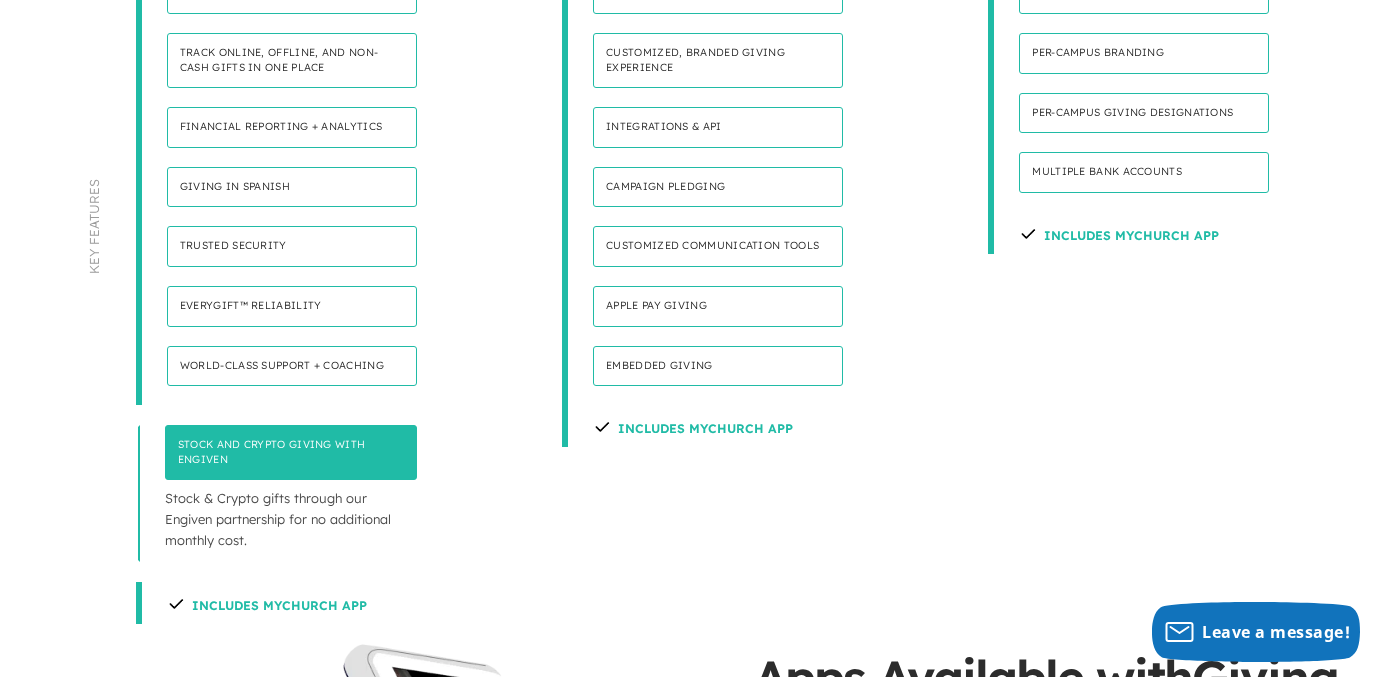 scroll, scrollTop: 1451, scrollLeft: 0, axis: vertical 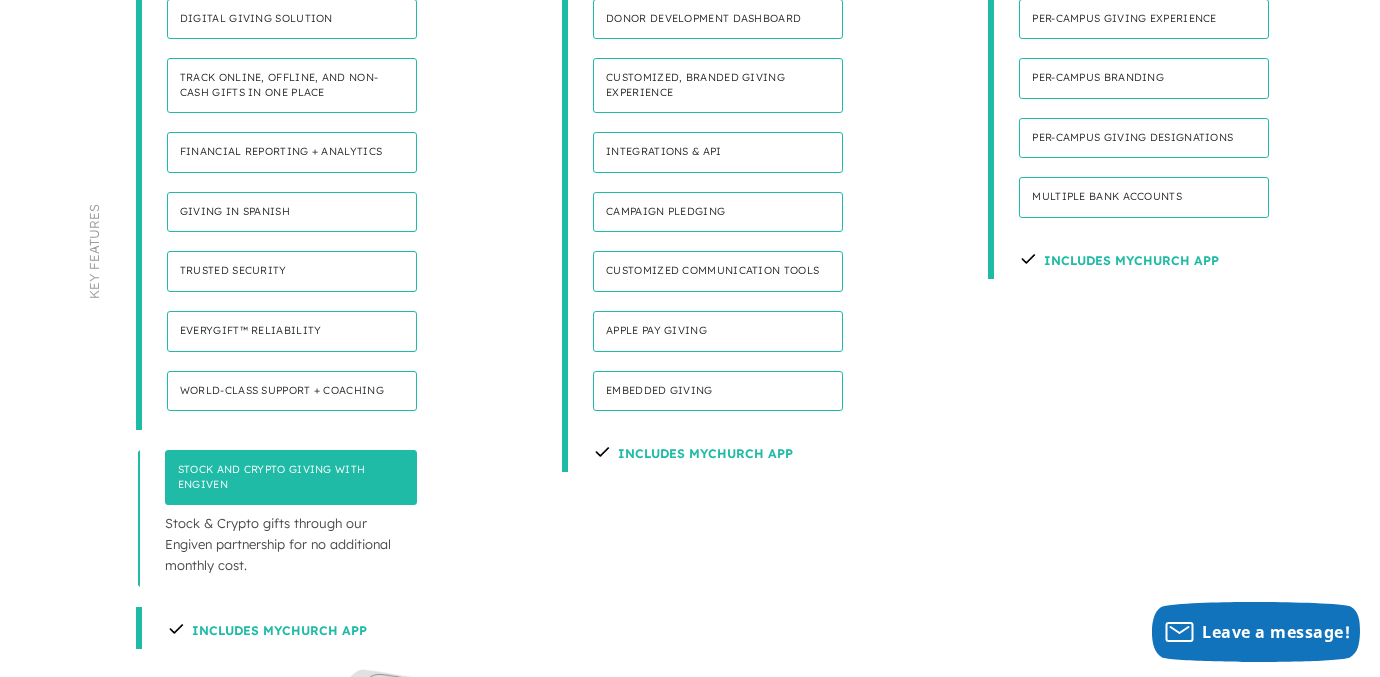 click on "Experience award-winning support and personalized coaching to help your [DEMOGRAPHIC_DATA] thrive." at bounding box center [292, 419] 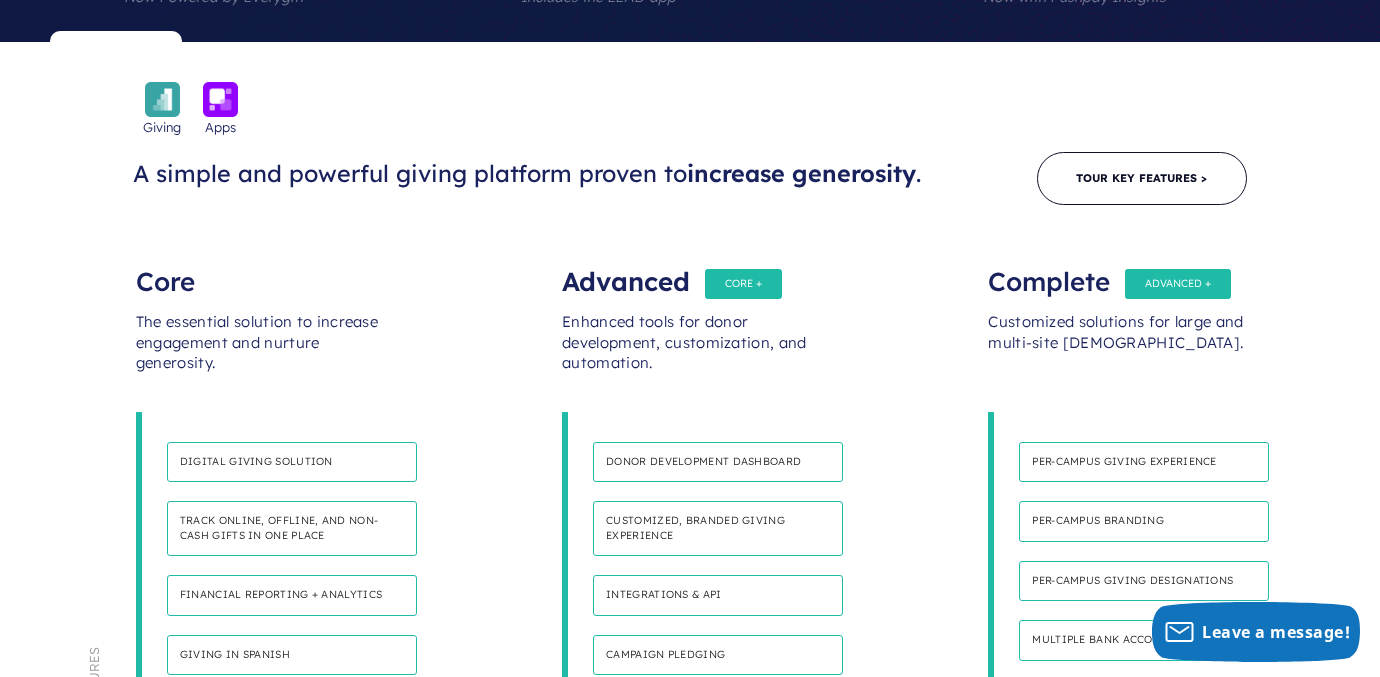 scroll, scrollTop: 1007, scrollLeft: 0, axis: vertical 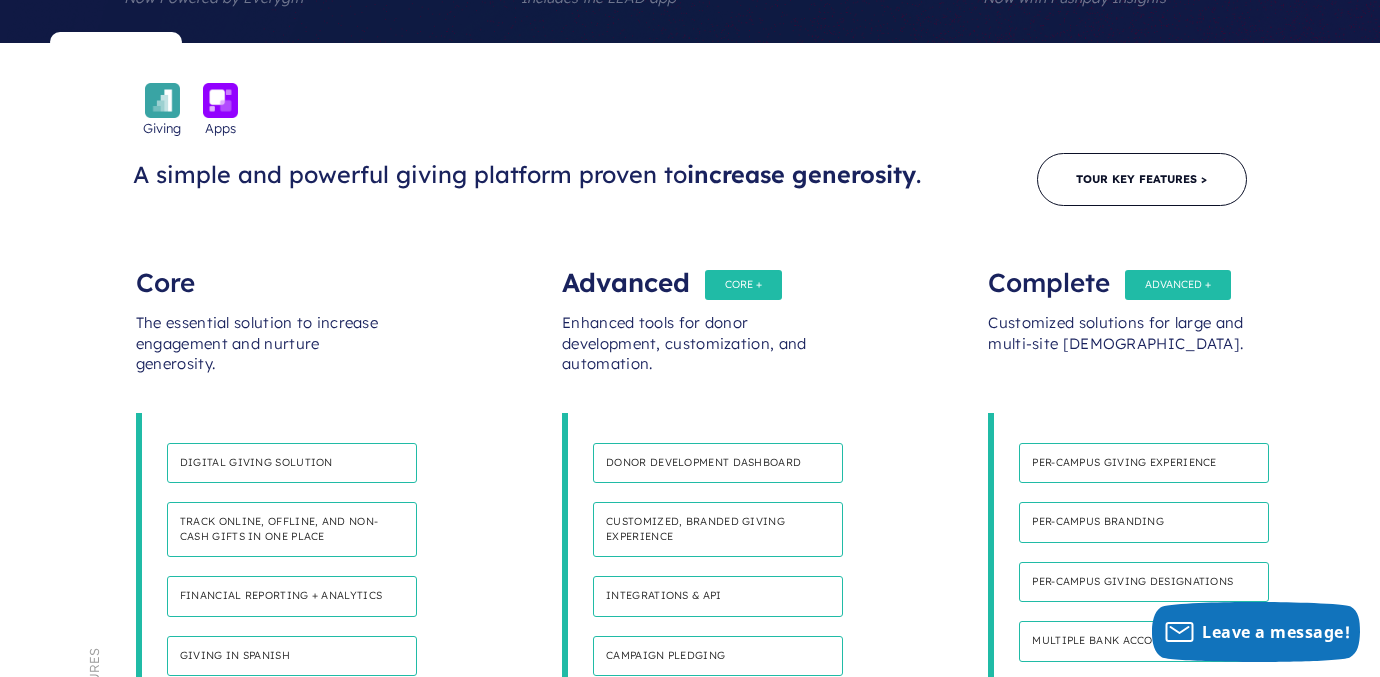 click on "The essential solution to increase engagement and nurture generosity." at bounding box center [264, 353] 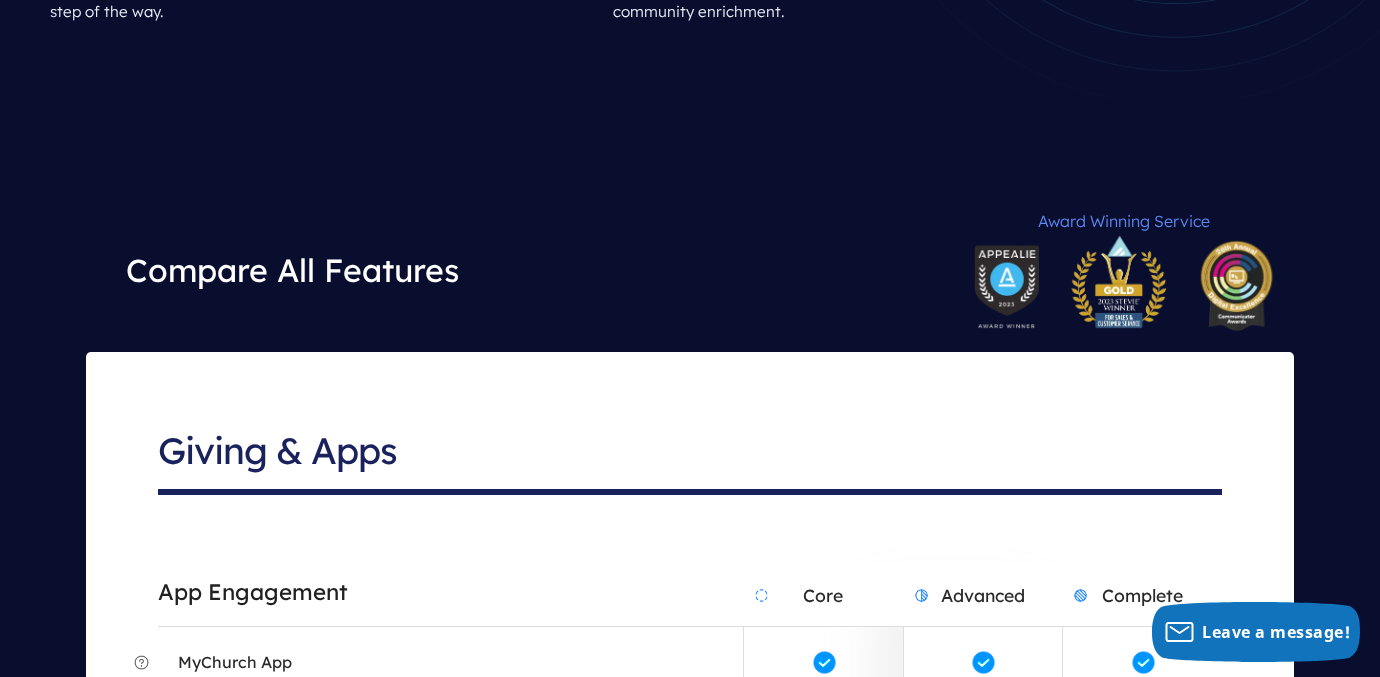 scroll, scrollTop: 3527, scrollLeft: 0, axis: vertical 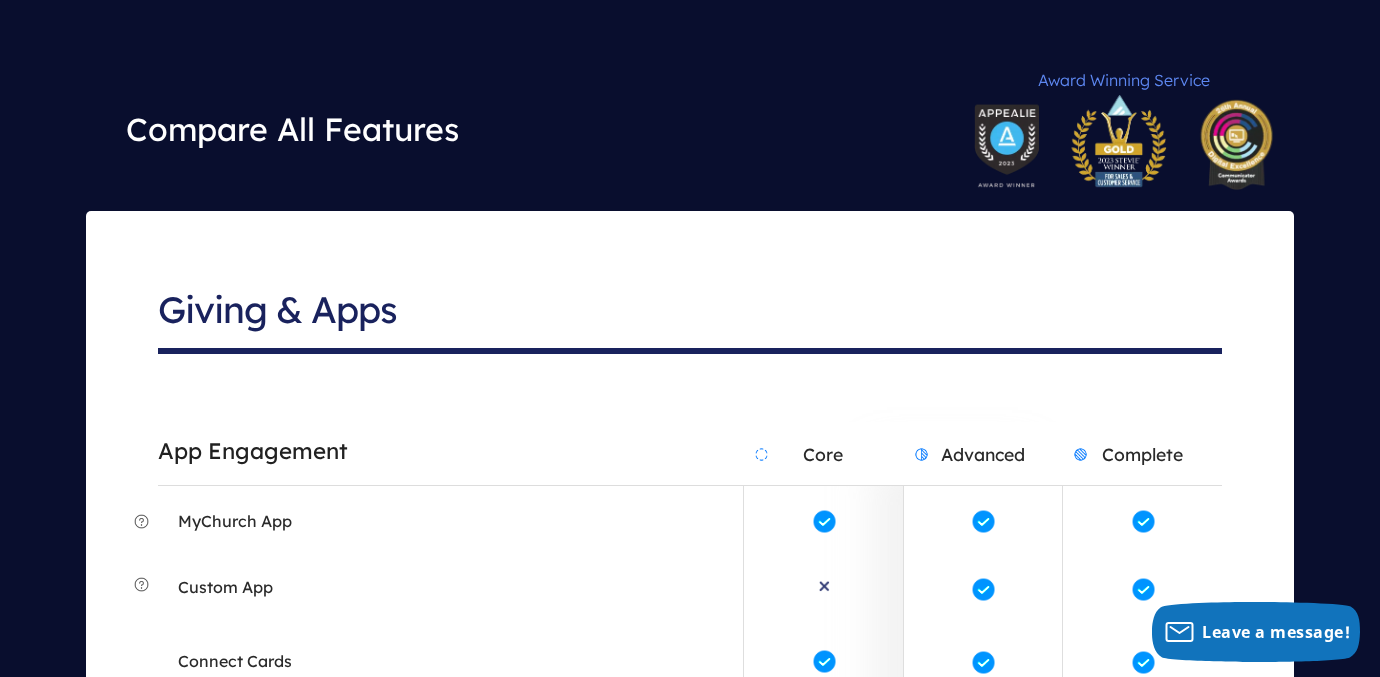 click on "App Engagement" at bounding box center (450, 451) 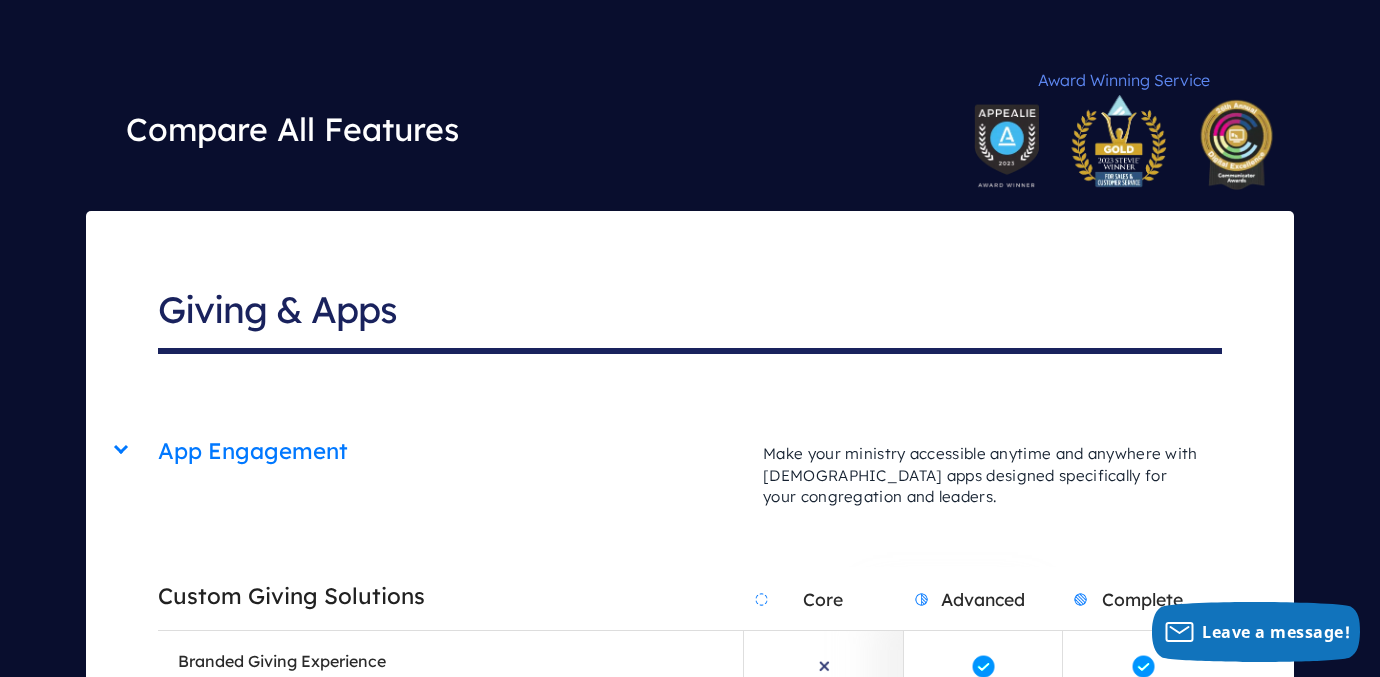 click on "Custom Giving Solutions" at bounding box center [450, 596] 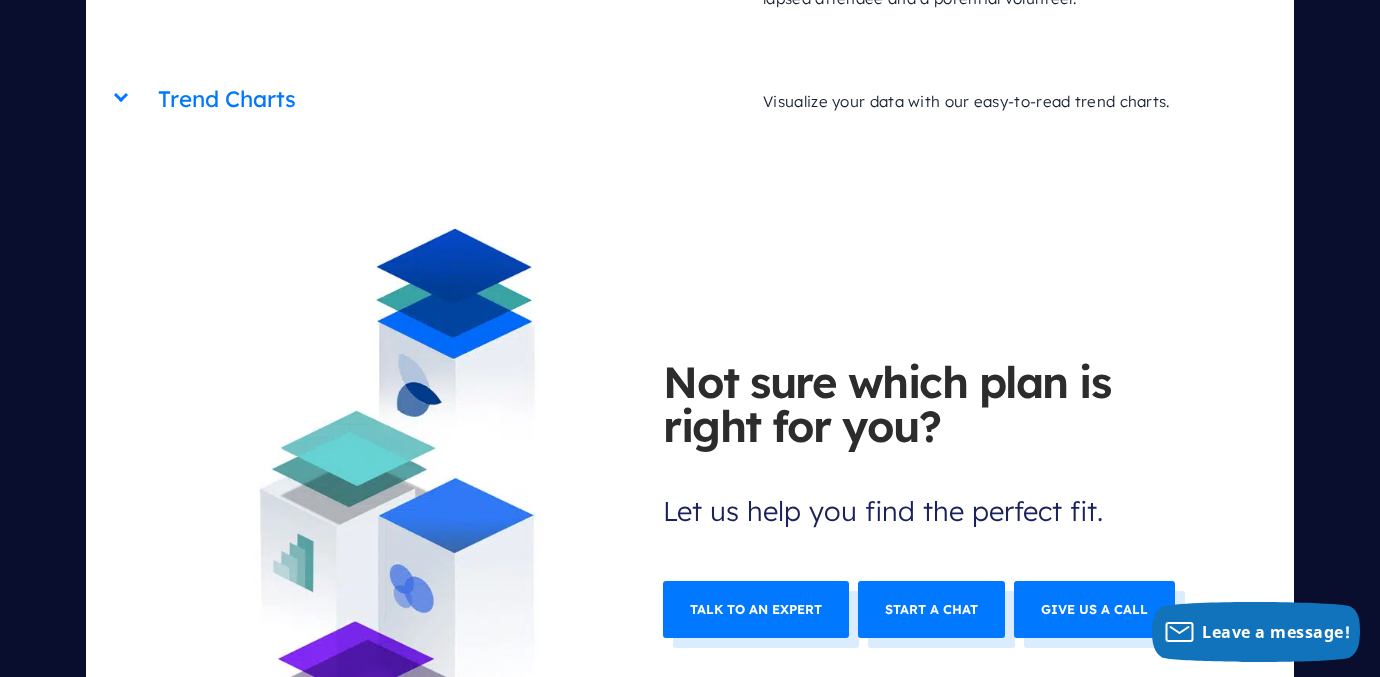 scroll, scrollTop: 7245, scrollLeft: 0, axis: vertical 